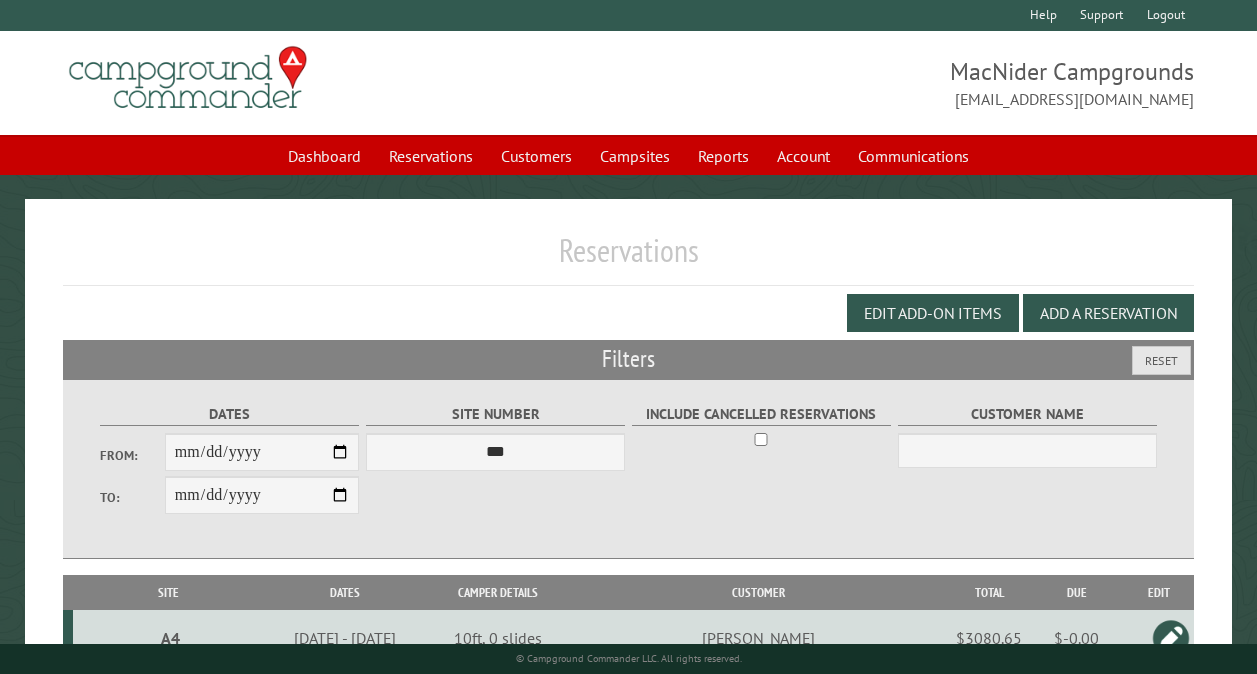 scroll, scrollTop: 0, scrollLeft: 0, axis: both 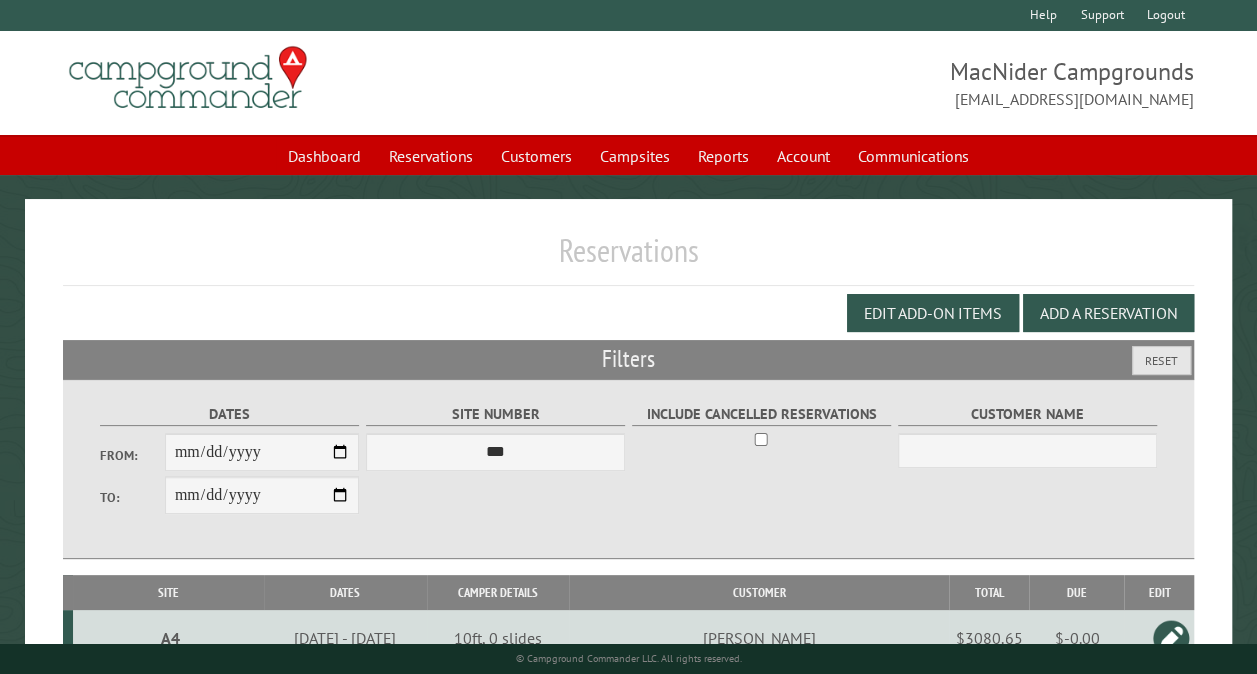 click on "**********" at bounding box center (262, 452) 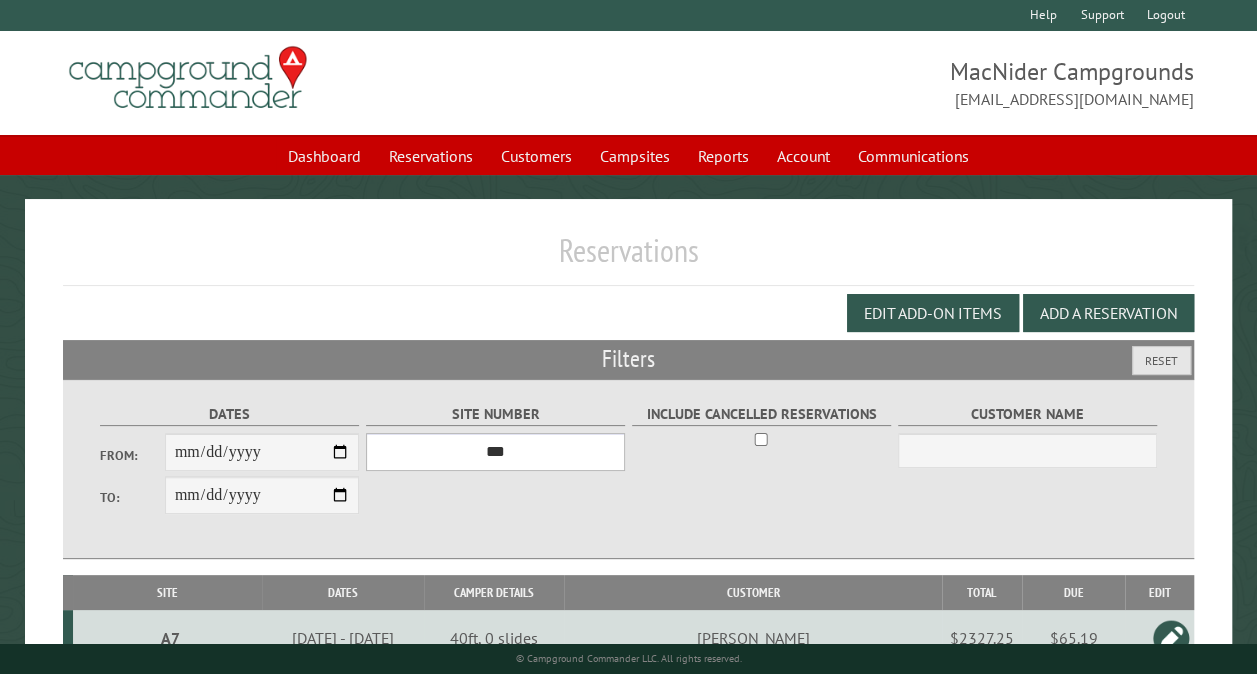 click on "*** ** ** ** ** ** ** ** ** ** *** *** *** *** ** ** ** ** ** ** ** ** ** *** *** ** ** ** ** ** ** ********* ** ** ** ** ** ** ** ** ** *** *** *** *** *** *** ** ** ** ** ** ** ** ** ** *** *** *** *** *** *** ** ** ** ** ** ** ** ** ** ** ** ** ** ** ** ** ** ** ** ** ** ** ** ** *** *** *** *** *** ***" at bounding box center (495, 452) 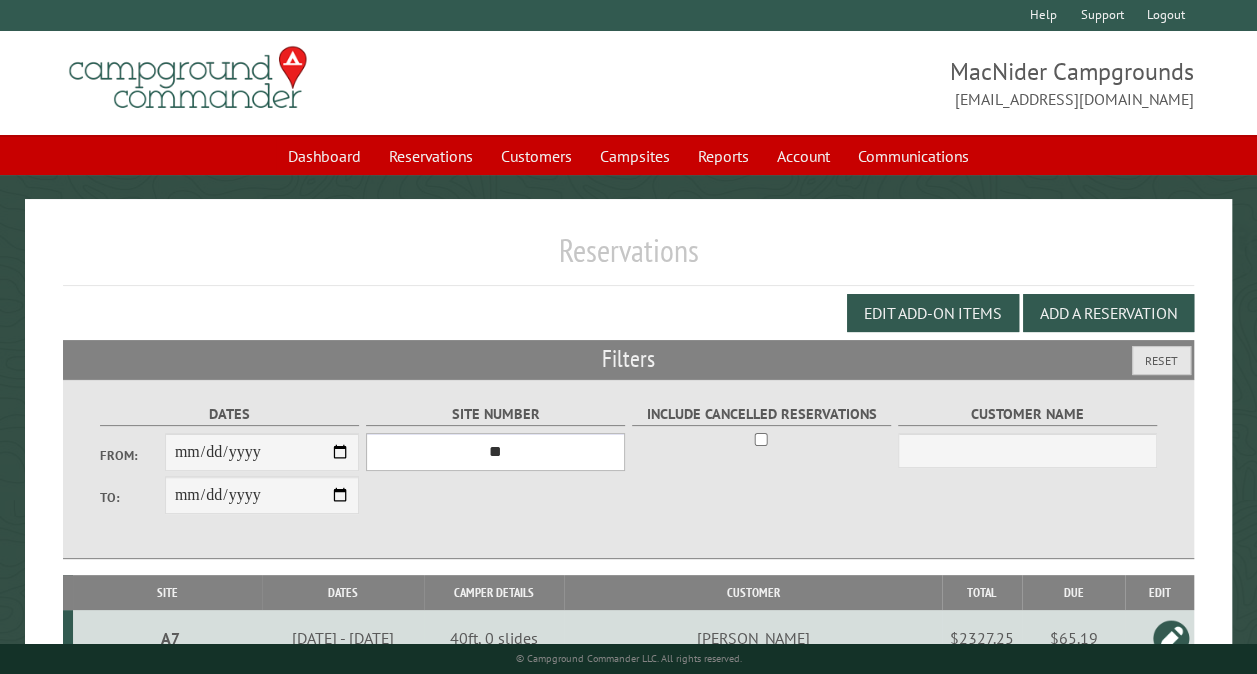 click on "*** ** ** ** ** ** ** ** ** ** *** *** *** *** ** ** ** ** ** ** ** ** ** *** *** ** ** ** ** ** ** ********* ** ** ** ** ** ** ** ** ** *** *** *** *** *** *** ** ** ** ** ** ** ** ** ** *** *** *** *** *** *** ** ** ** ** ** ** ** ** ** ** ** ** ** ** ** ** ** ** ** ** ** ** ** ** *** *** *** *** *** ***" at bounding box center [495, 452] 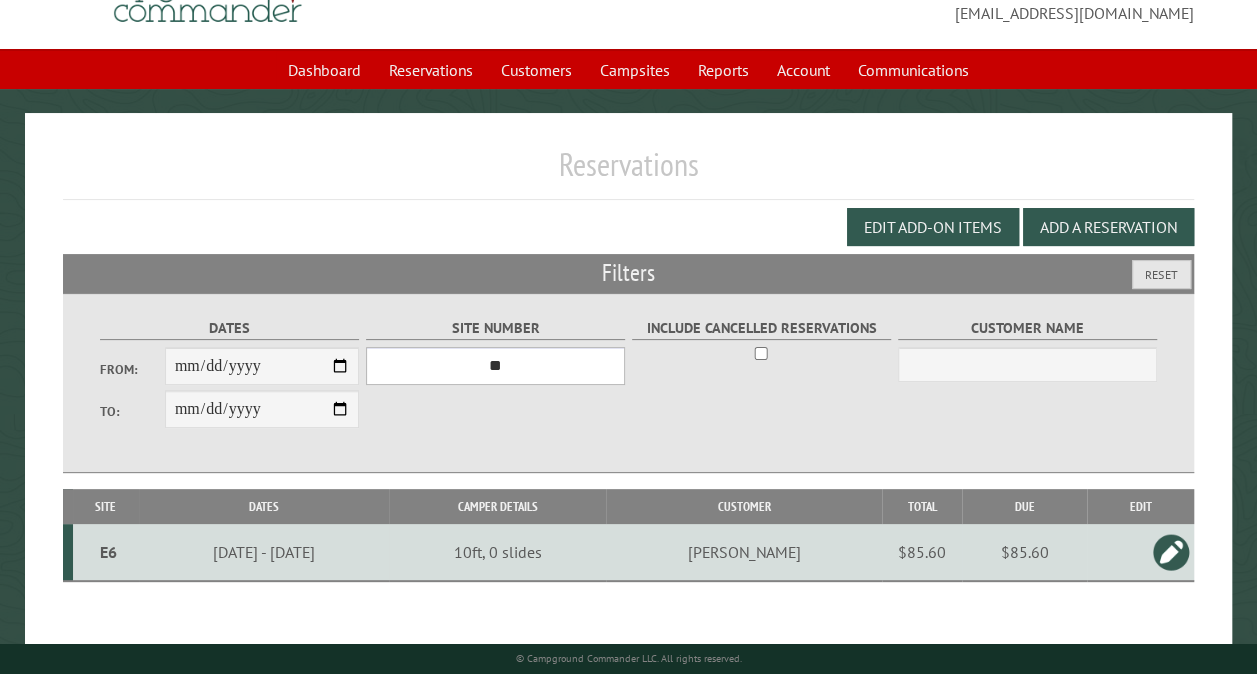 scroll, scrollTop: 112, scrollLeft: 0, axis: vertical 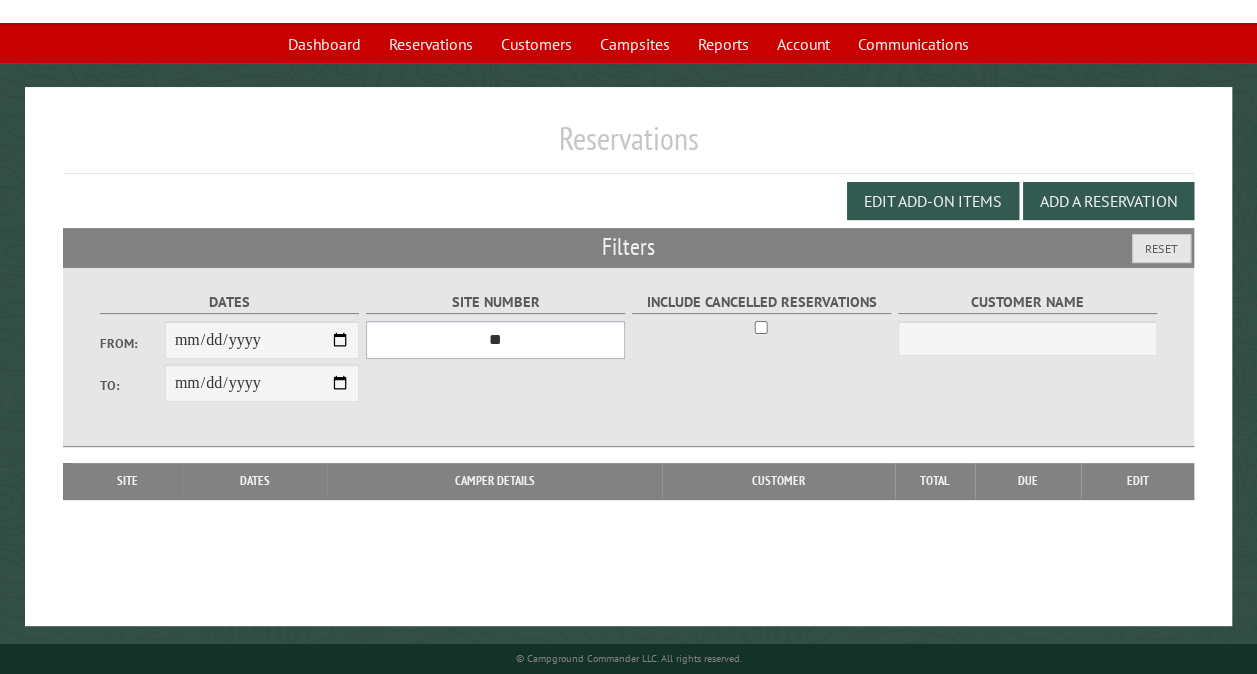 click on "*** ** ** ** ** ** ** ** ** ** *** *** *** *** ** ** ** ** ** ** ** ** ** *** *** ** ** ** ** ** ** ********* ** ** ** ** ** ** ** ** ** *** *** *** *** *** *** ** ** ** ** ** ** ** ** ** *** *** *** *** *** *** ** ** ** ** ** ** ** ** ** ** ** ** ** ** ** ** ** ** ** ** ** ** ** ** *** *** *** *** *** ***" at bounding box center [495, 340] 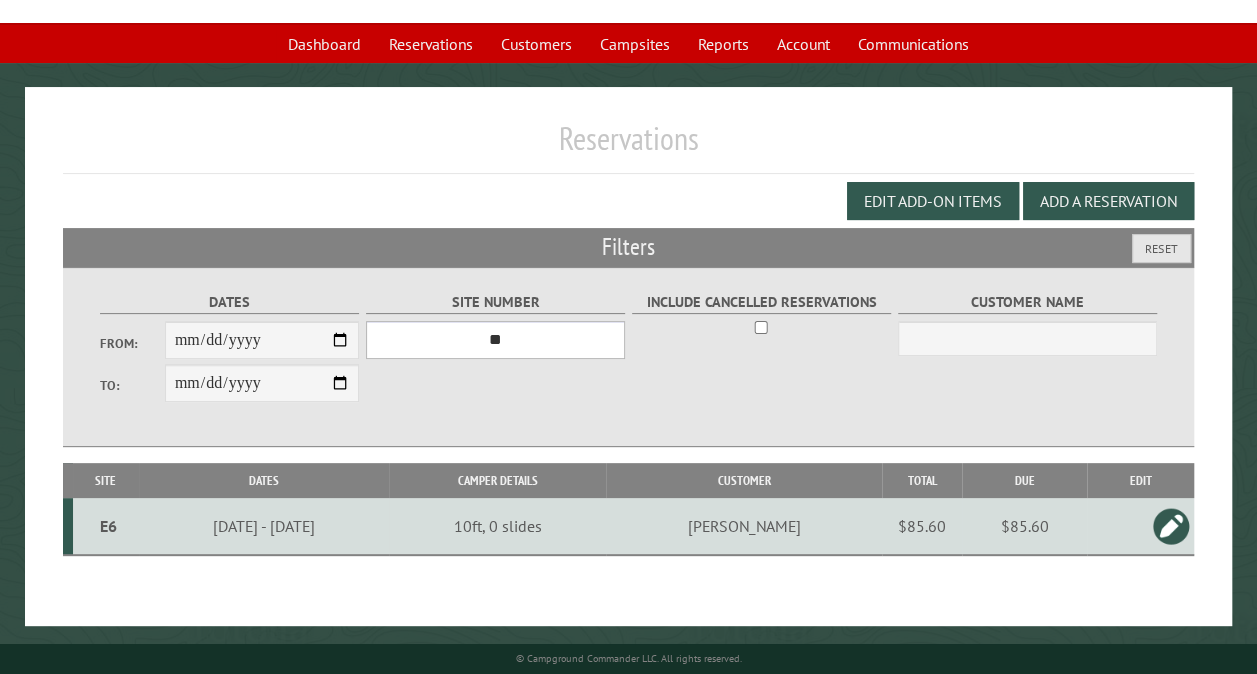 click on "*** ** ** ** ** ** ** ** ** ** *** *** *** *** ** ** ** ** ** ** ** ** ** *** *** ** ** ** ** ** ** ********* ** ** ** ** ** ** ** ** ** *** *** *** *** *** *** ** ** ** ** ** ** ** ** ** *** *** *** *** *** *** ** ** ** ** ** ** ** ** ** ** ** ** ** ** ** ** ** ** ** ** ** ** ** ** *** *** *** *** *** ***" at bounding box center [495, 340] 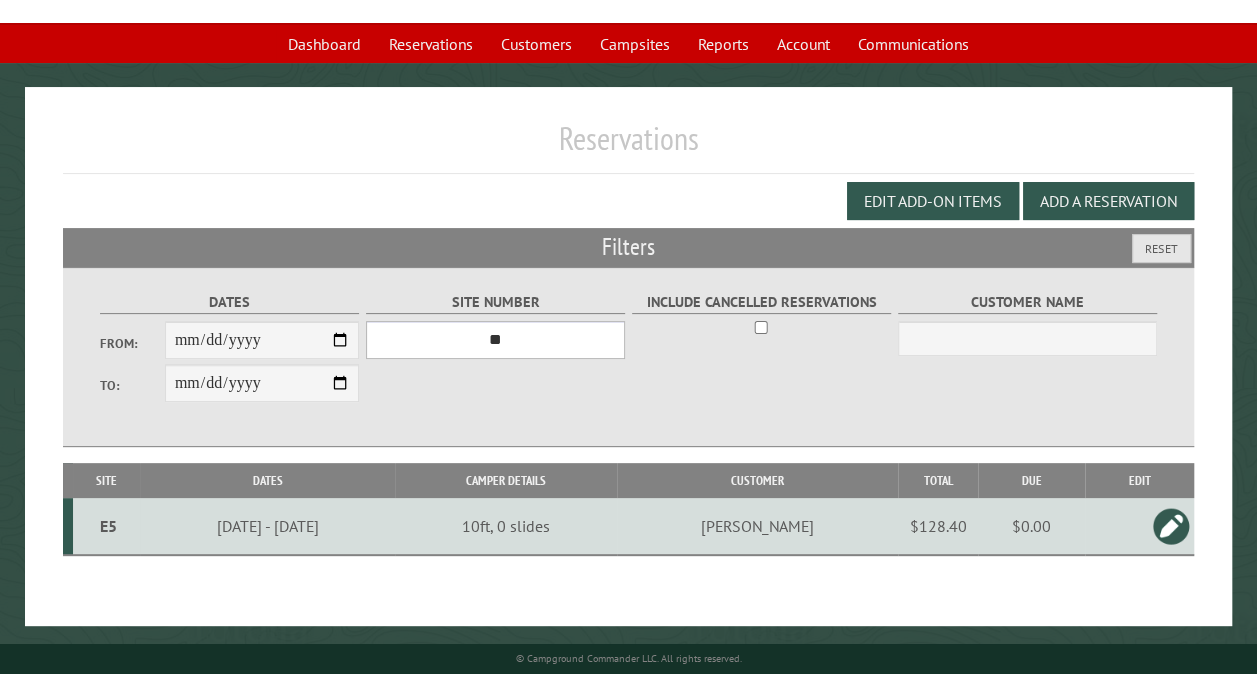 click on "*** ** ** ** ** ** ** ** ** ** *** *** *** *** ** ** ** ** ** ** ** ** ** *** *** ** ** ** ** ** ** ********* ** ** ** ** ** ** ** ** ** *** *** *** *** *** *** ** ** ** ** ** ** ** ** ** *** *** *** *** *** *** ** ** ** ** ** ** ** ** ** ** ** ** ** ** ** ** ** ** ** ** ** ** ** ** *** *** *** *** *** ***" at bounding box center (495, 340) 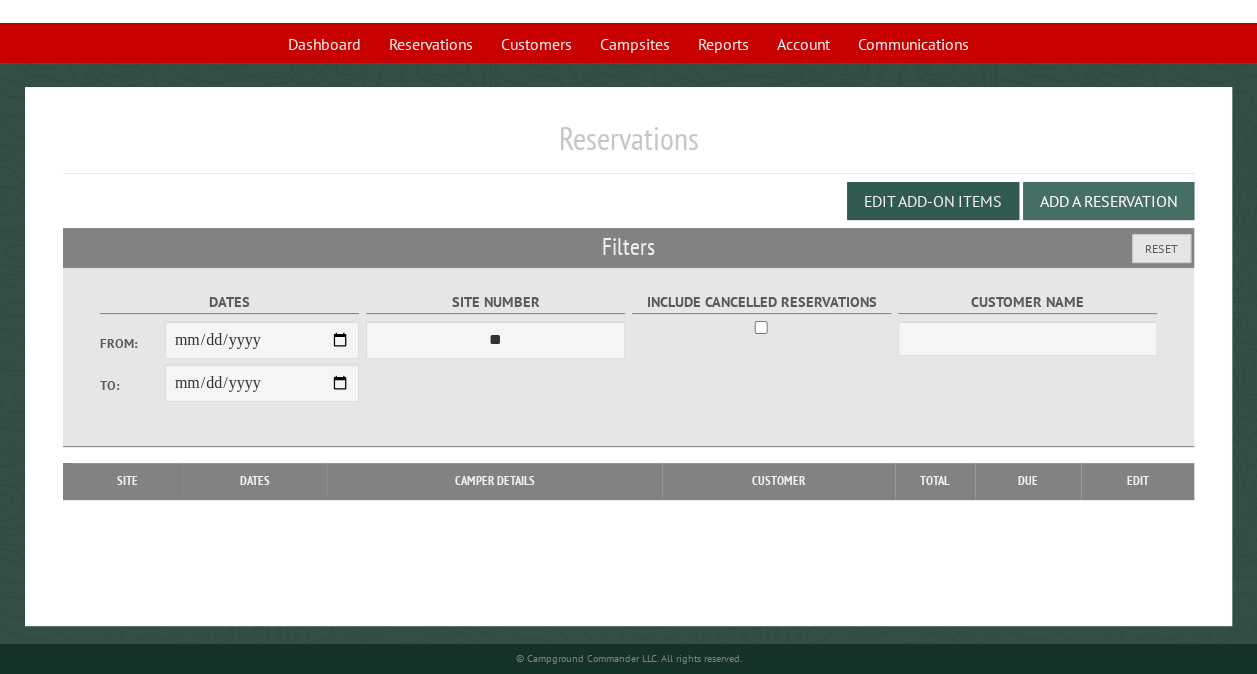 click on "Add a Reservation" at bounding box center (1108, 201) 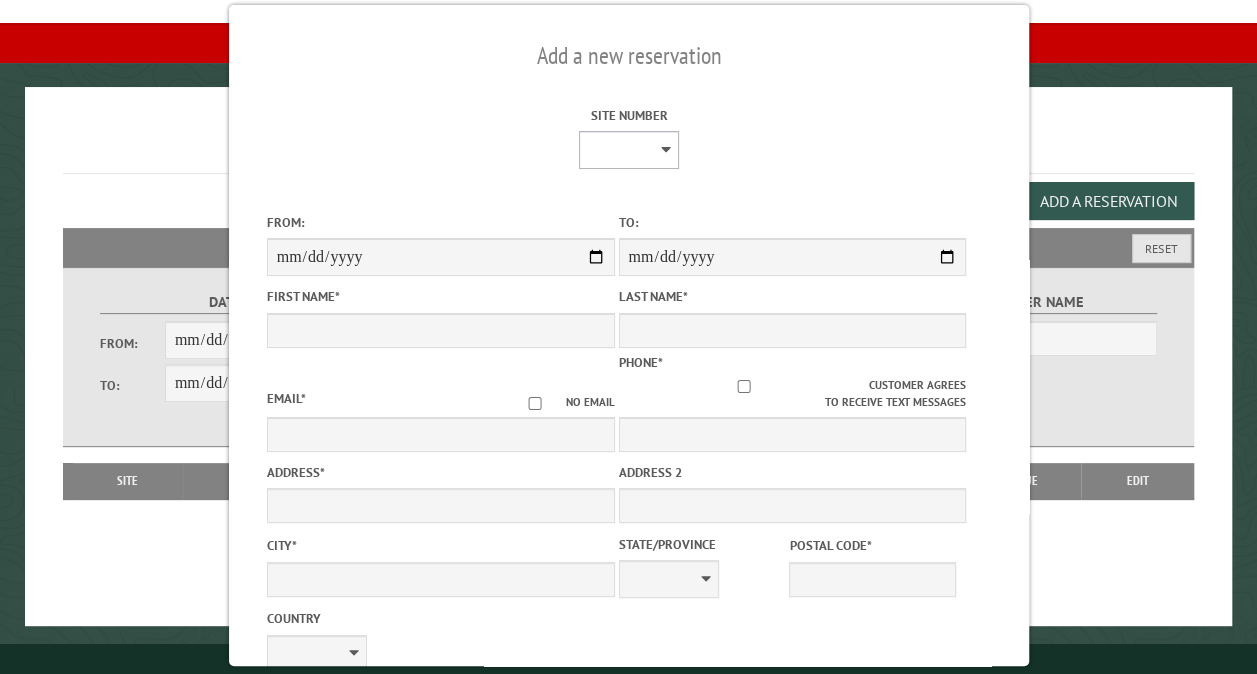 click on "** ** ** ** ** ** ** ** ** *** *** *** *** ** ** ** ** ** ** ** ** ** *** *** ** ** ** ** ** ** ********* ** ** ** ** ** ** ** ** ** *** *** *** *** *** *** ** ** ** ** ** ** ** ** ** *** *** *** *** *** *** ** ** ** ** ** ** ** ** ** ** ** ** ** ** ** ** ** ** ** ** ** ** ** ** *** *** *** *** *** ***" at bounding box center [628, 150] 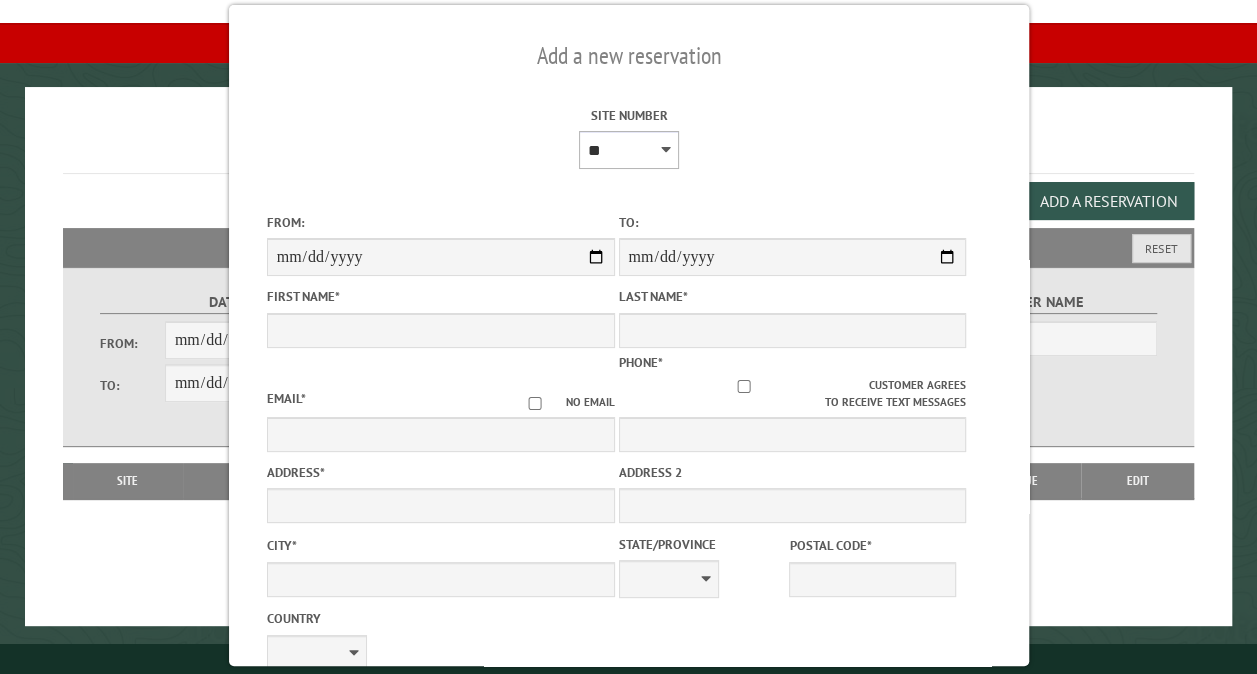 click on "** ** ** ** ** ** ** ** ** *** *** *** *** ** ** ** ** ** ** ** ** ** *** *** ** ** ** ** ** ** ********* ** ** ** ** ** ** ** ** ** *** *** *** *** *** *** ** ** ** ** ** ** ** ** ** *** *** *** *** *** *** ** ** ** ** ** ** ** ** ** ** ** ** ** ** ** ** ** ** ** ** ** ** ** ** *** *** *** *** *** ***" at bounding box center (628, 150) 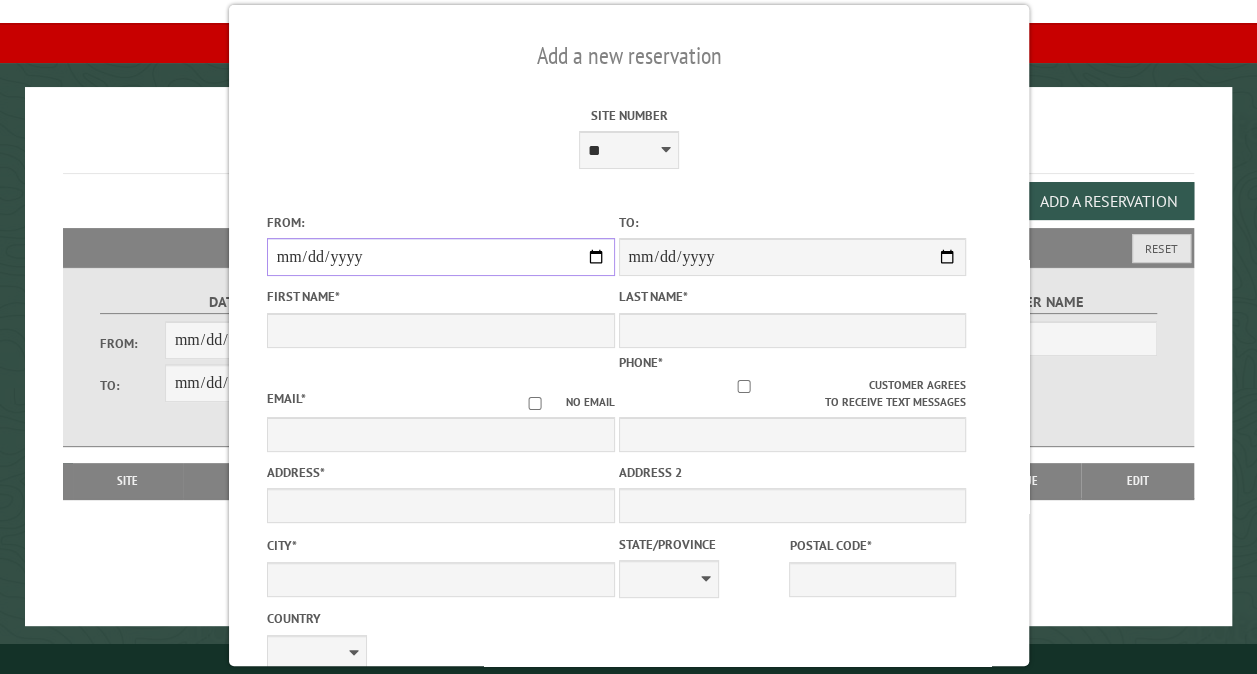 click on "From:" at bounding box center (440, 257) 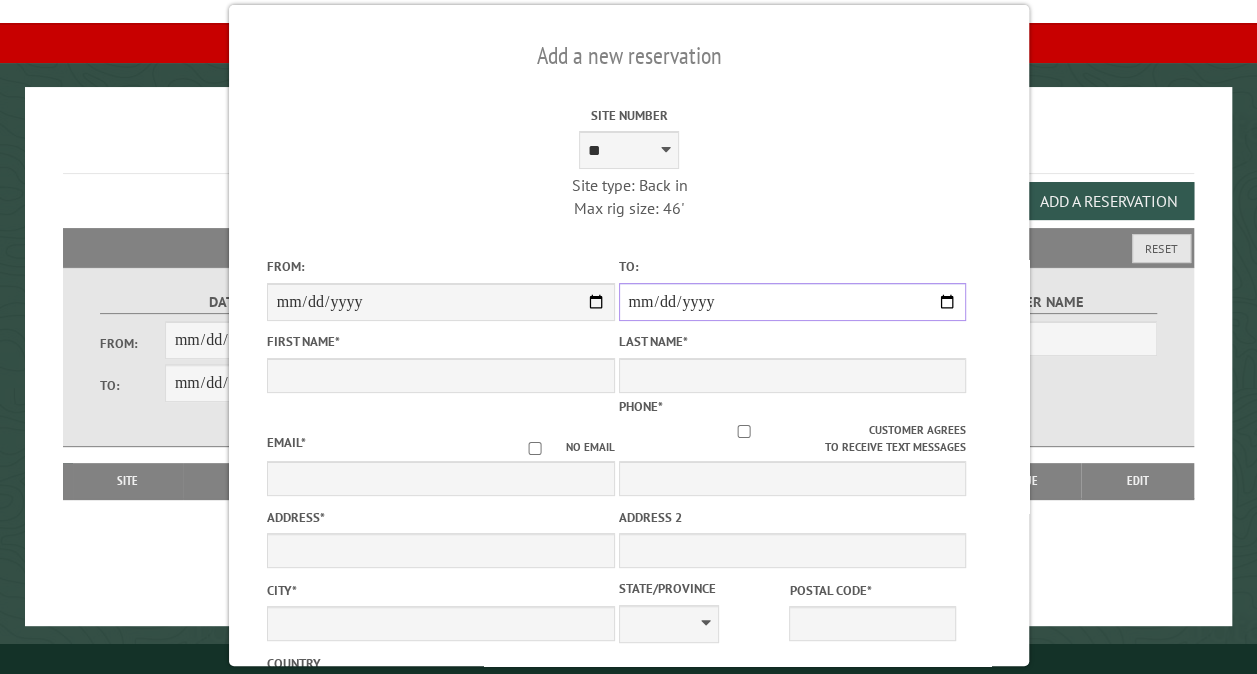 click on "**********" at bounding box center (792, 302) 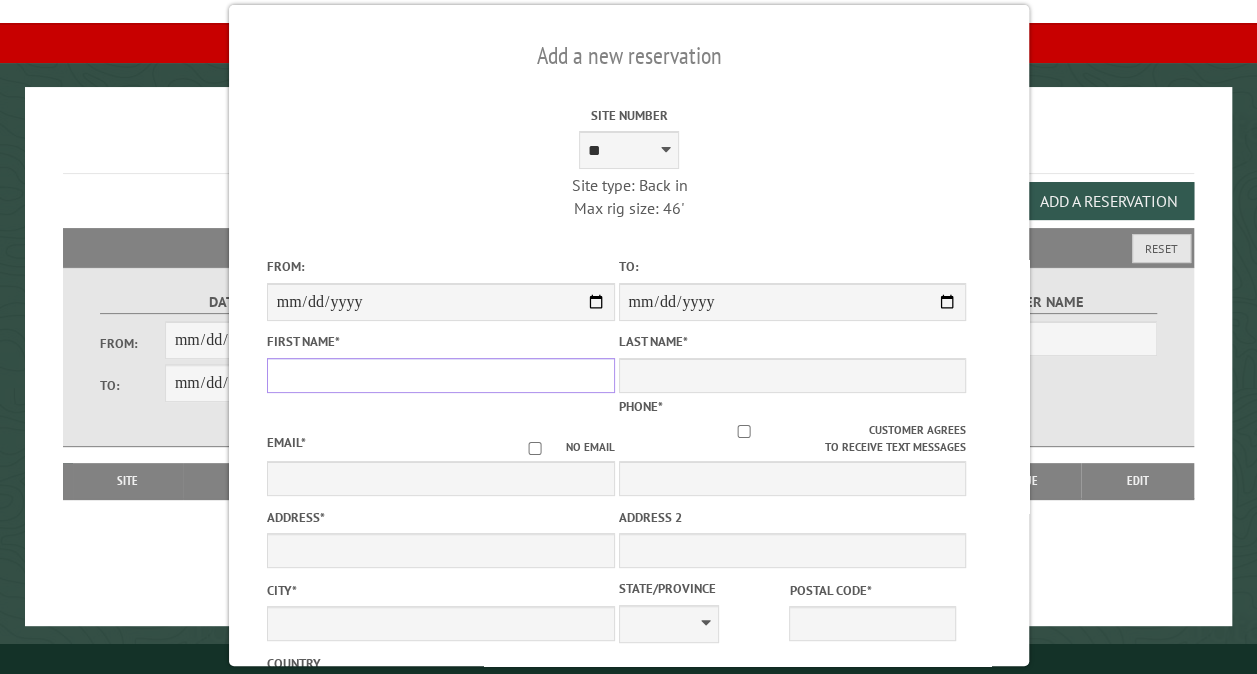 click on "First Name *" at bounding box center (440, 375) 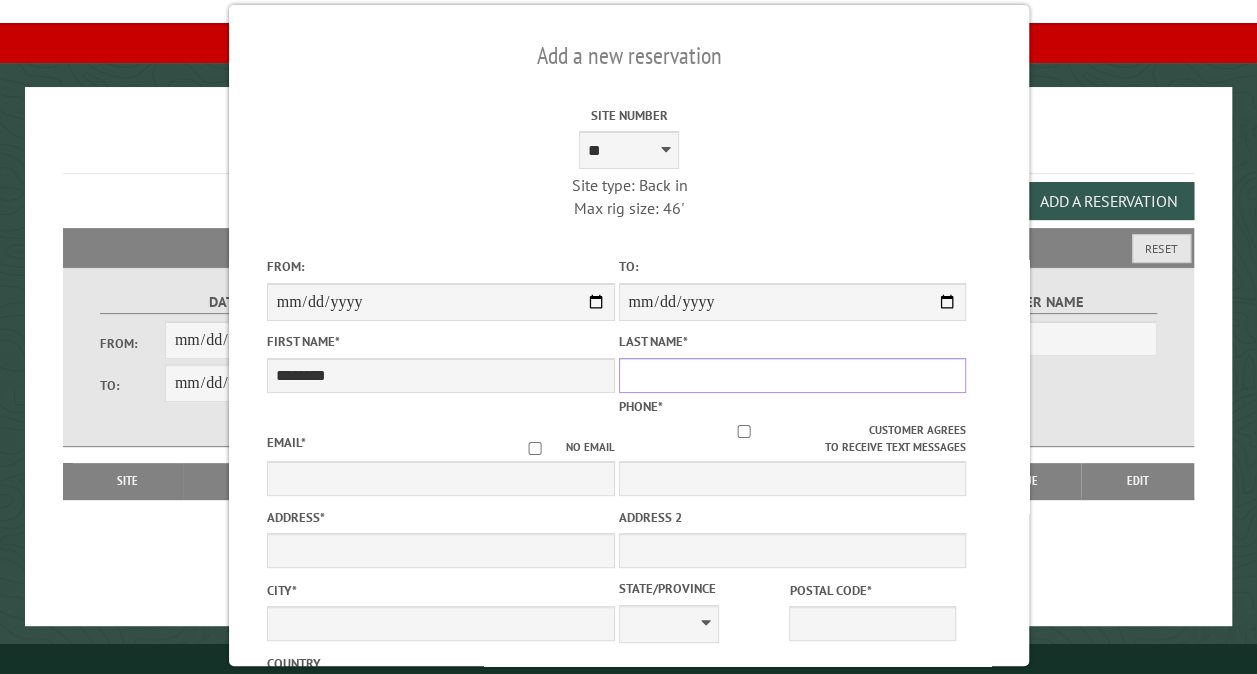 type on "*****" 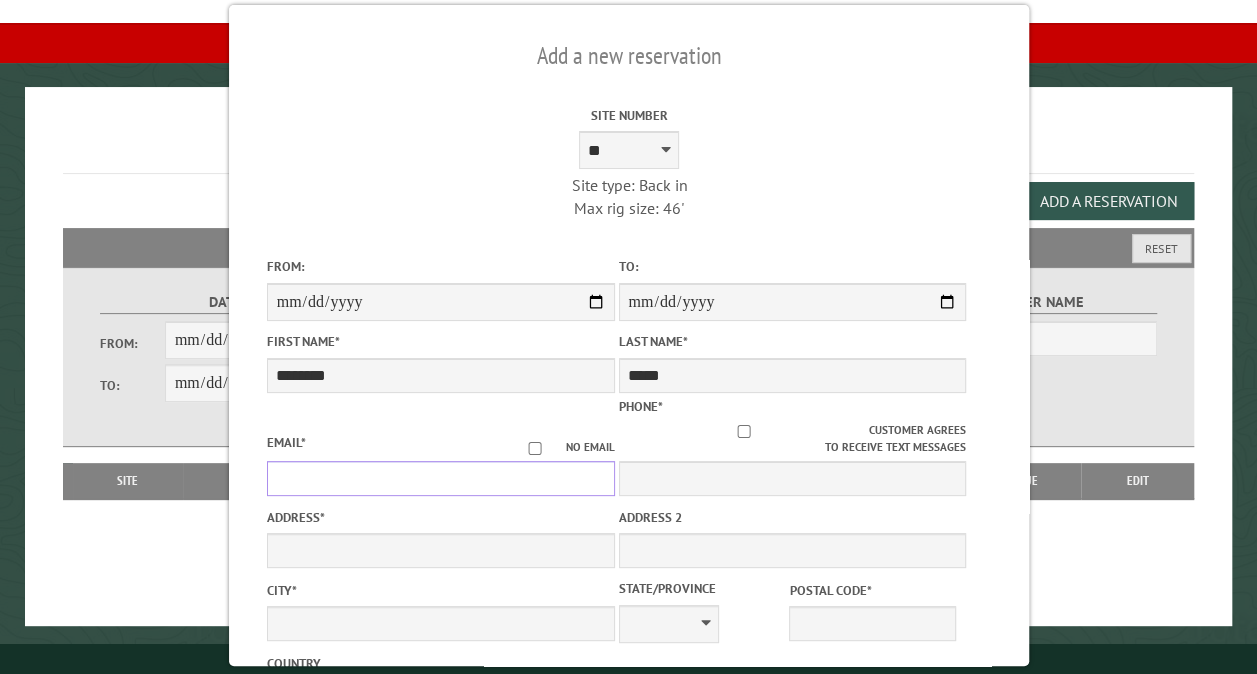type on "**********" 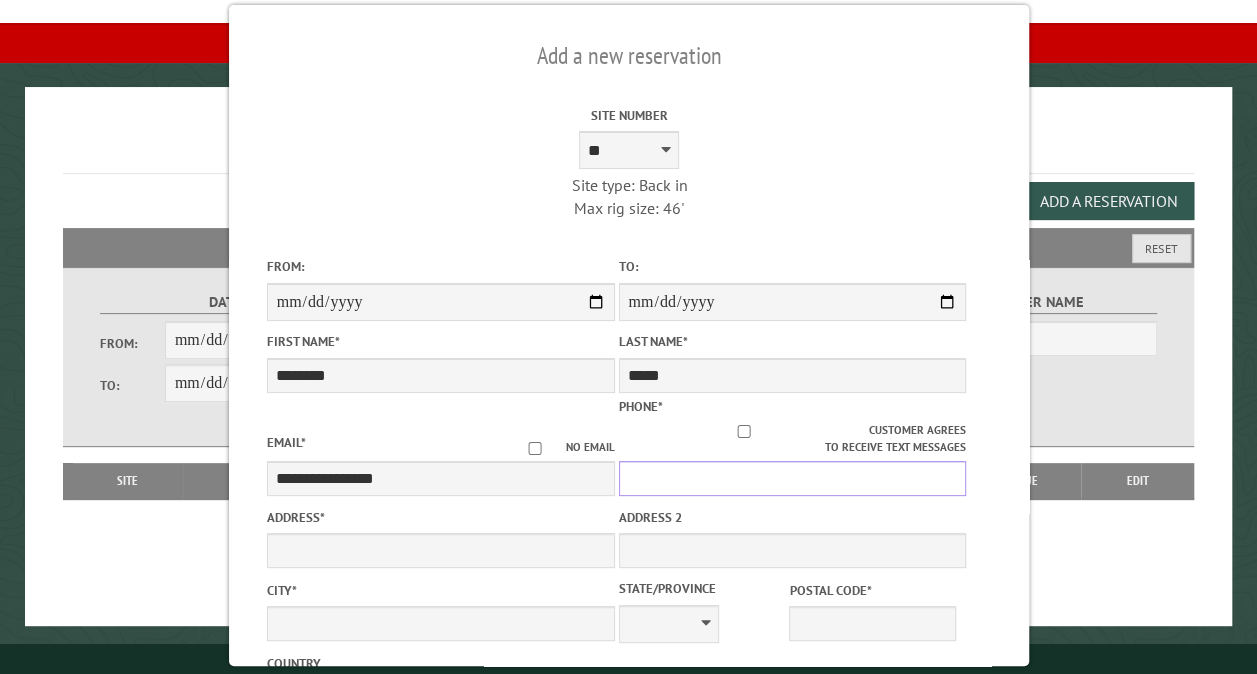 type on "**********" 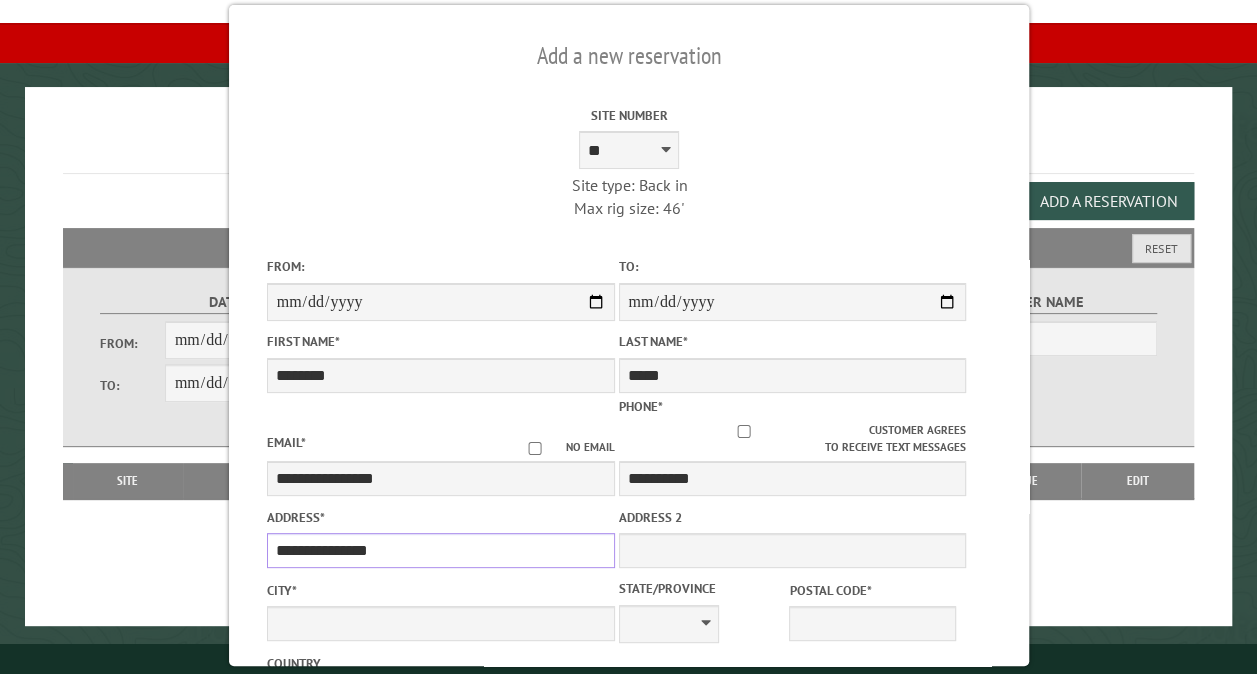 type on "*********" 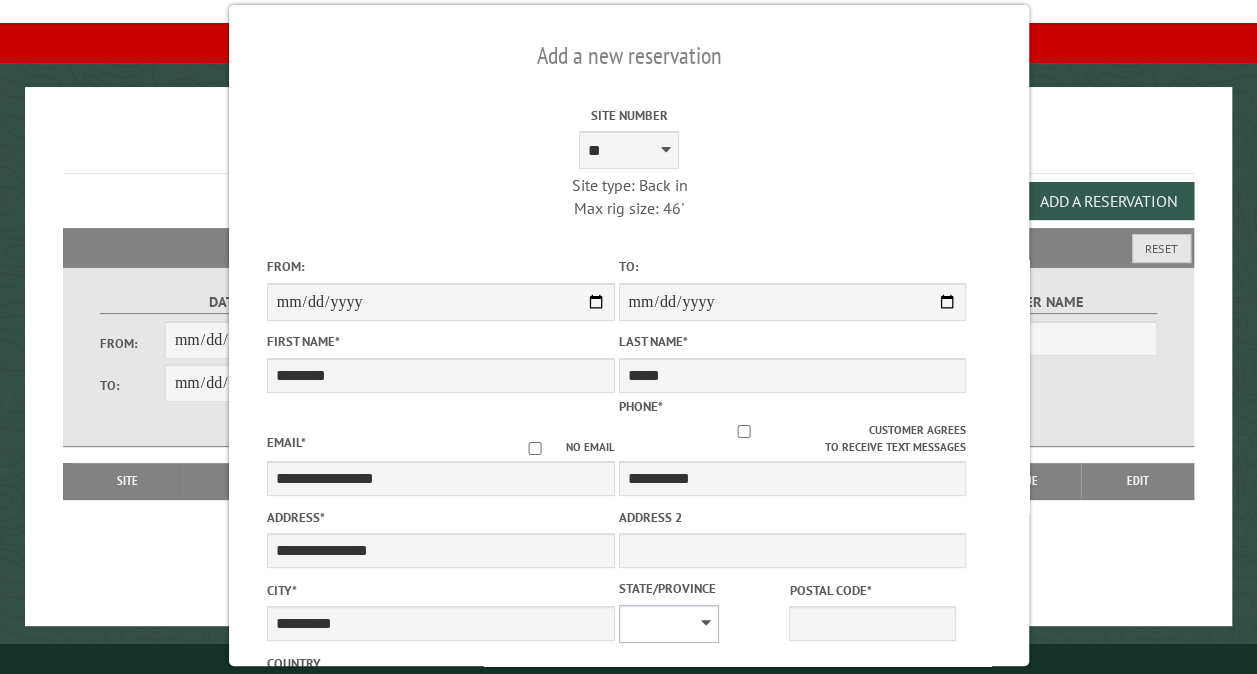 select on "**" 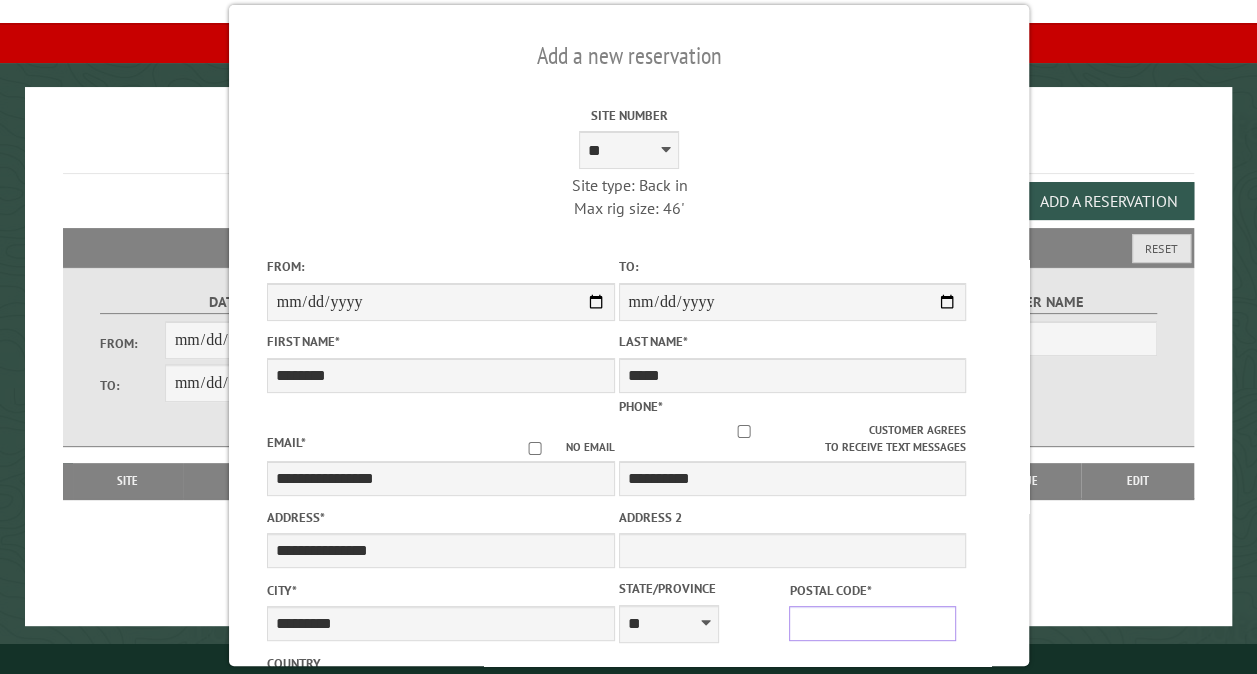 type on "*****" 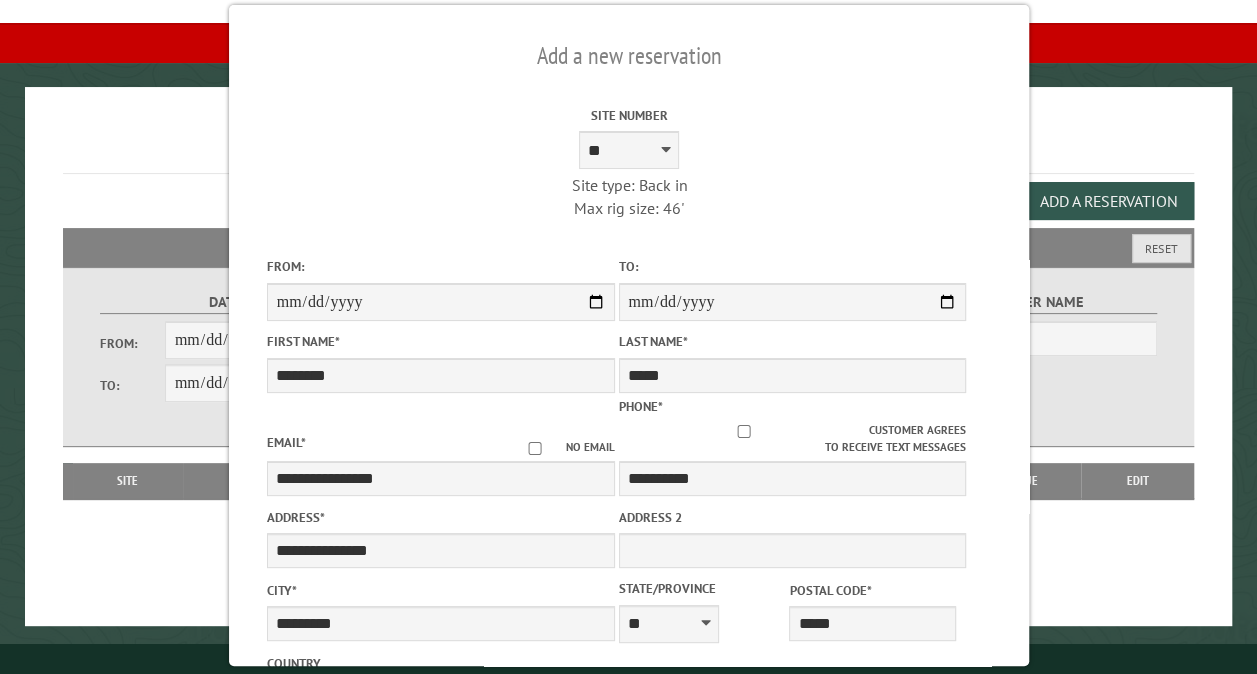 select on "**" 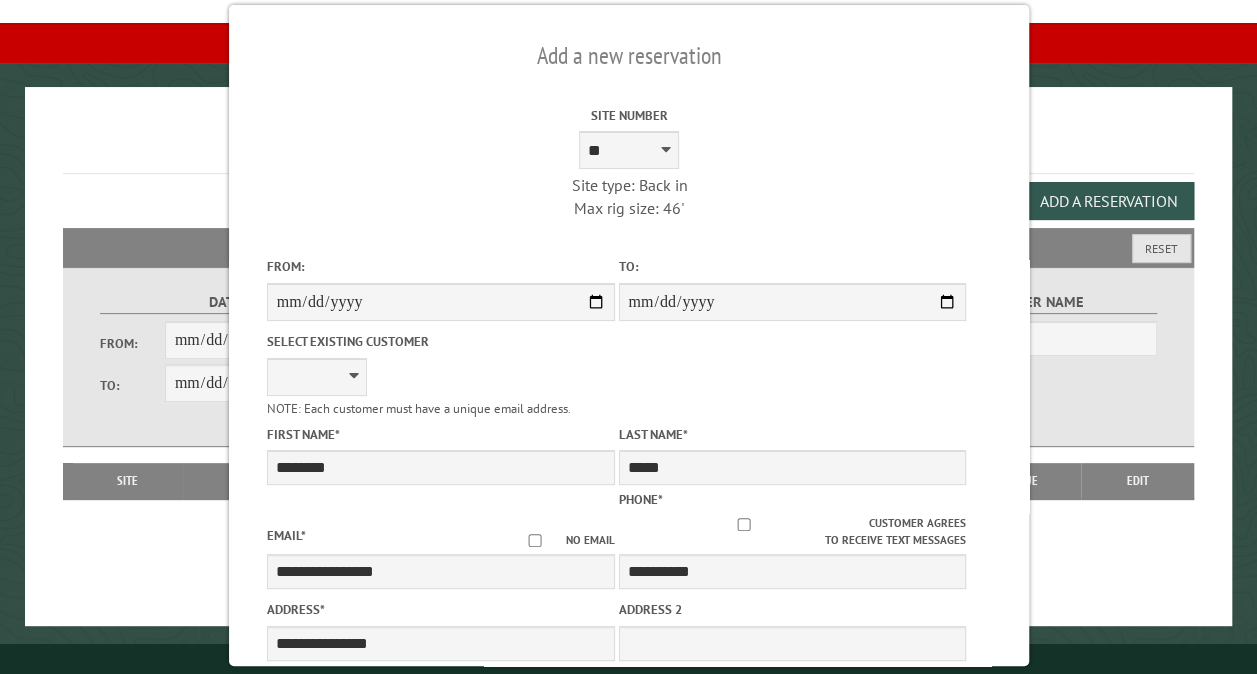 drag, startPoint x: 996, startPoint y: 510, endPoint x: 1026, endPoint y: 624, distance: 117.881294 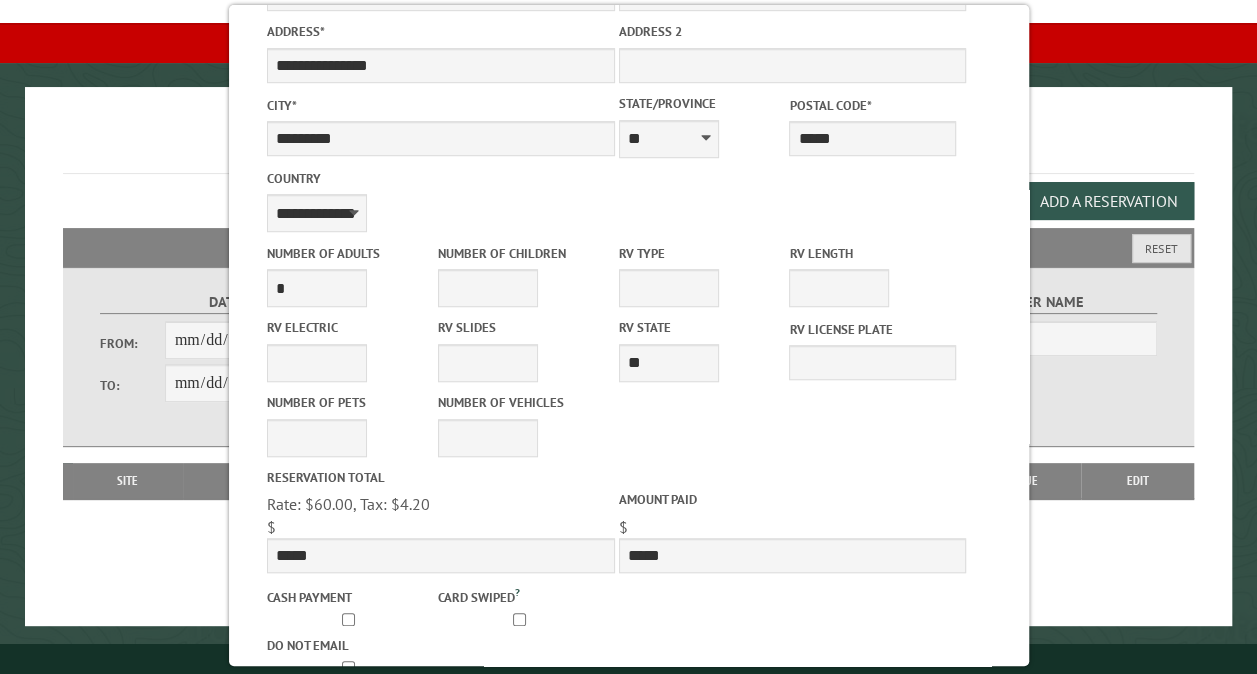 scroll, scrollTop: 0, scrollLeft: 0, axis: both 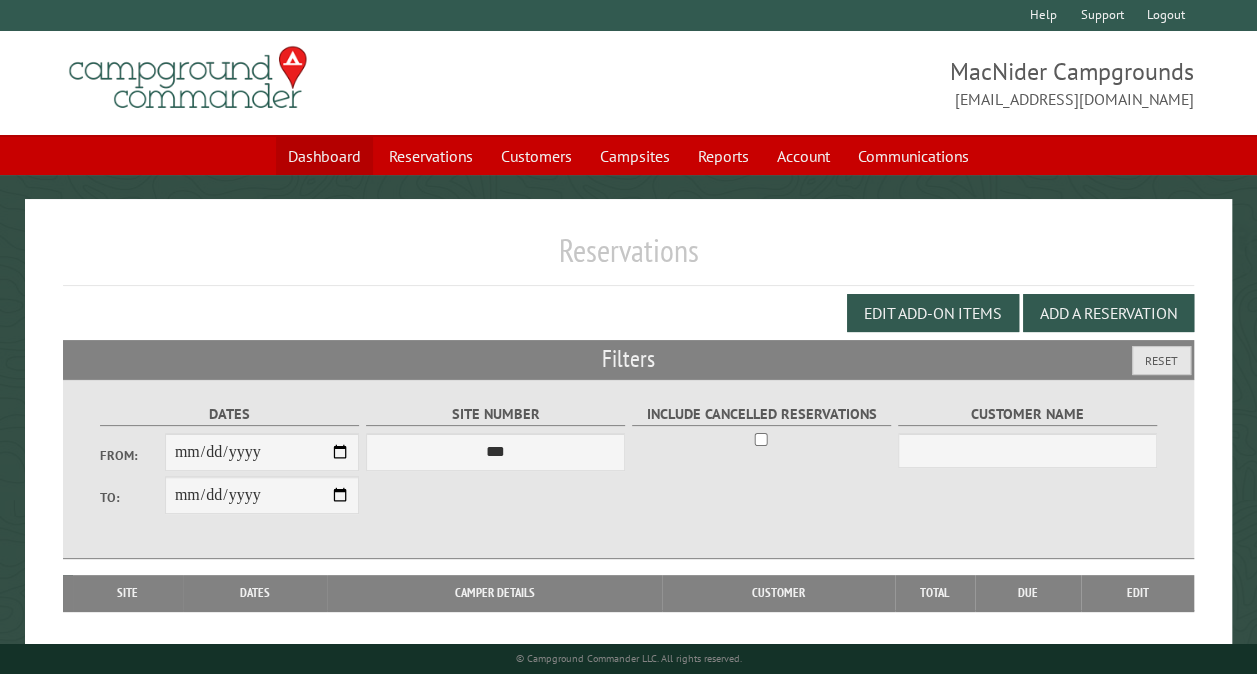 click on "Dashboard" at bounding box center [324, 156] 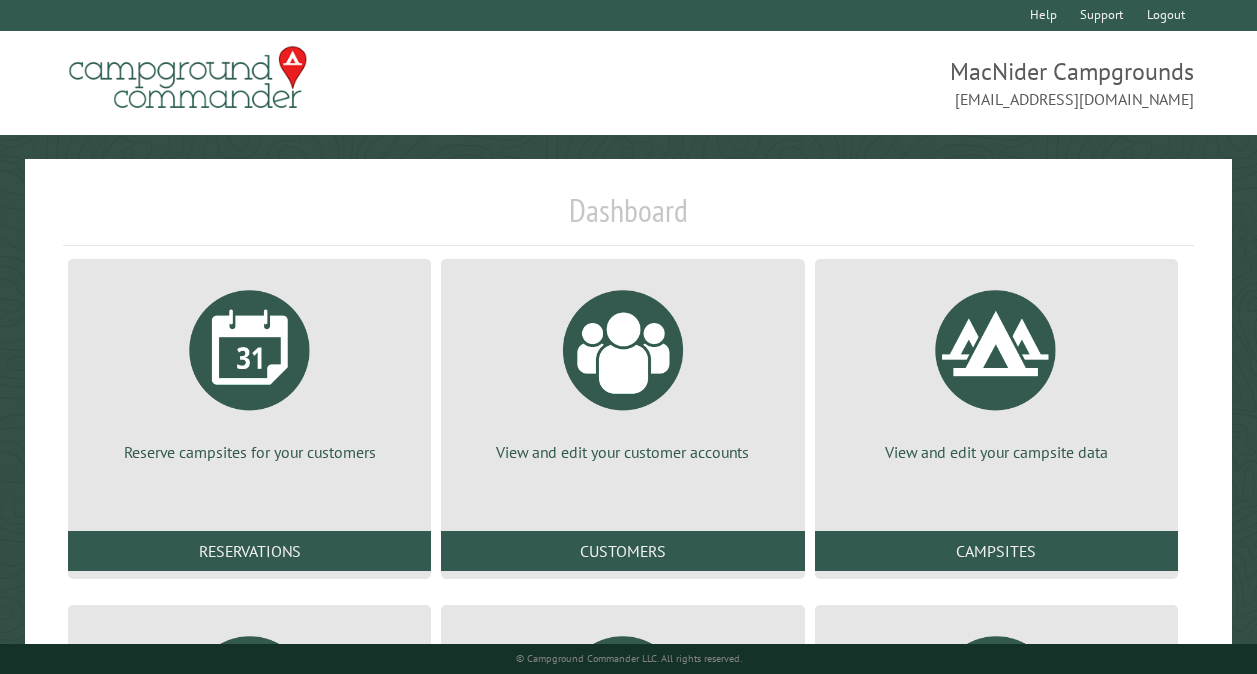scroll, scrollTop: 0, scrollLeft: 0, axis: both 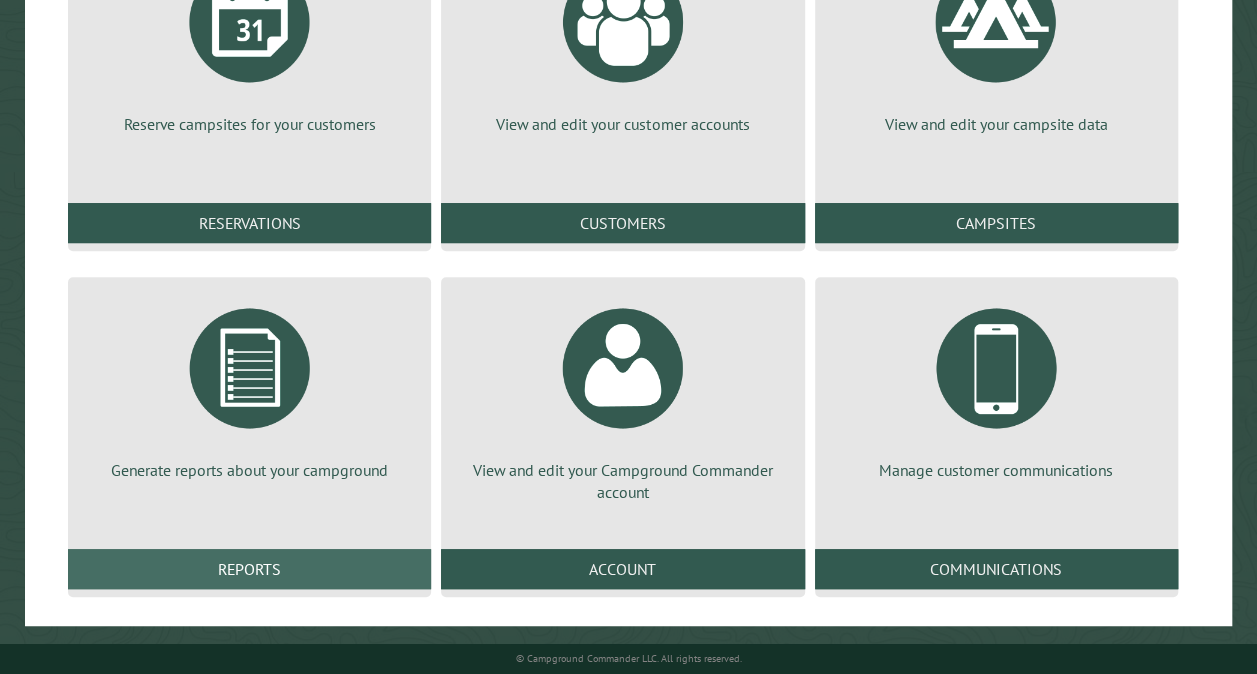 click on "Reports" at bounding box center (249, 569) 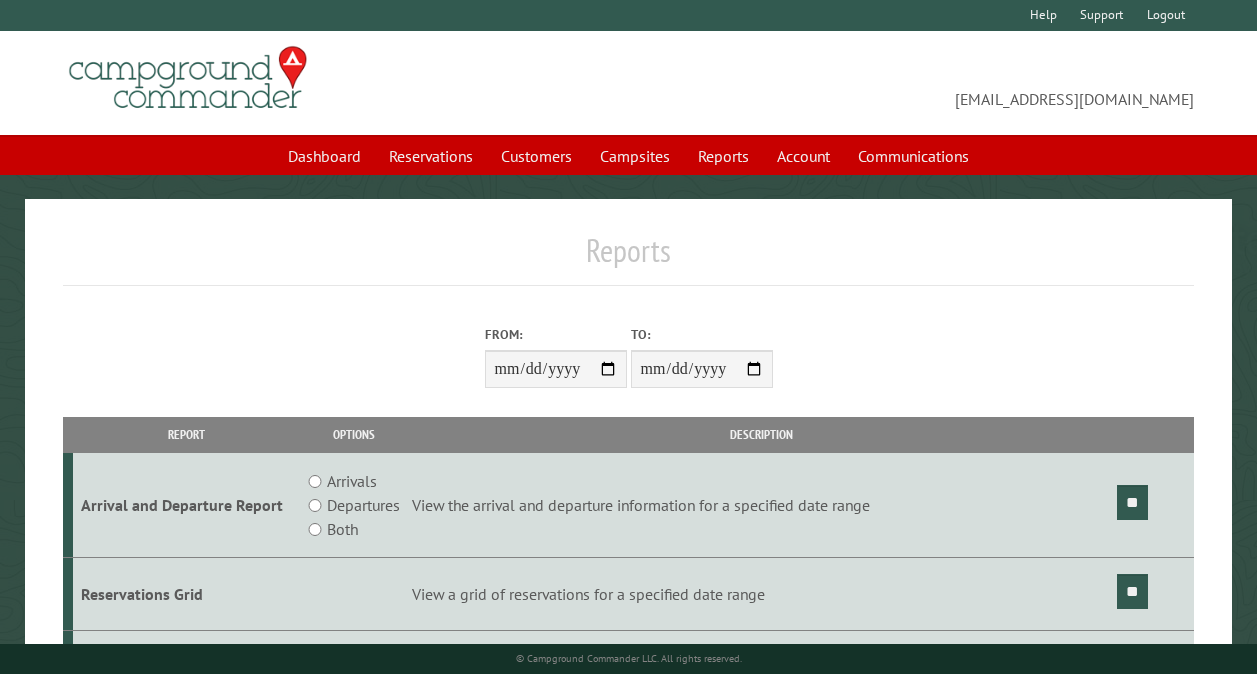 scroll, scrollTop: 0, scrollLeft: 0, axis: both 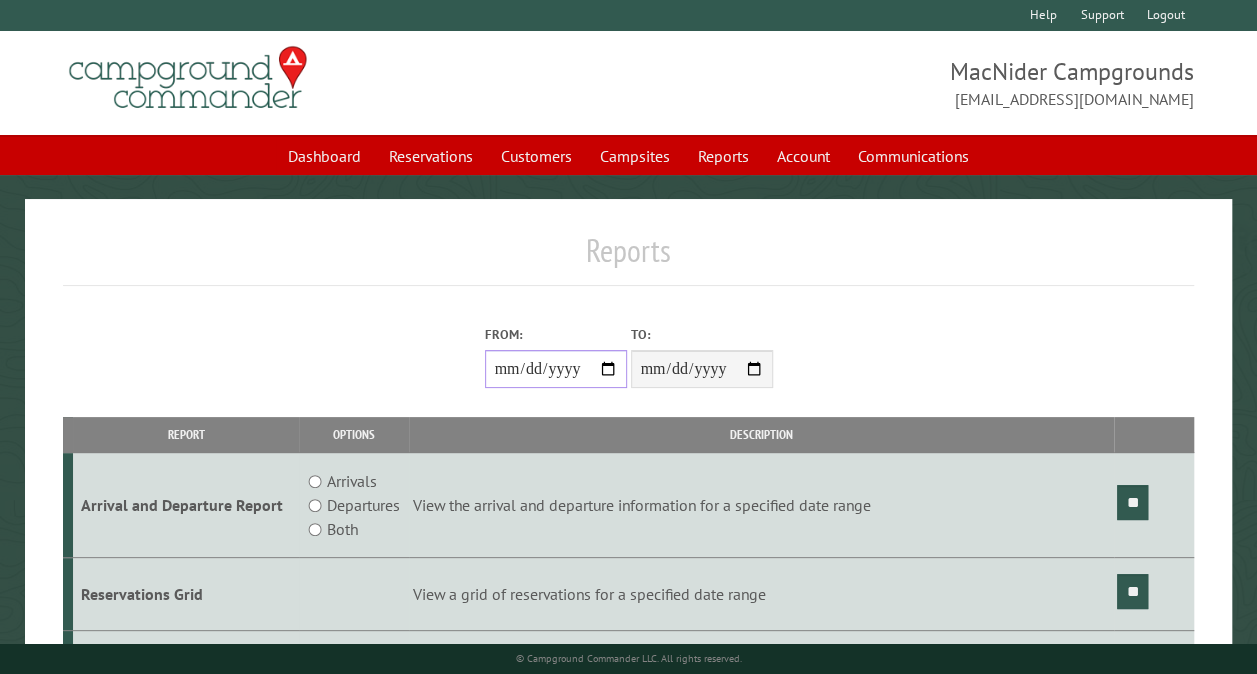 click on "From:" at bounding box center [556, 369] 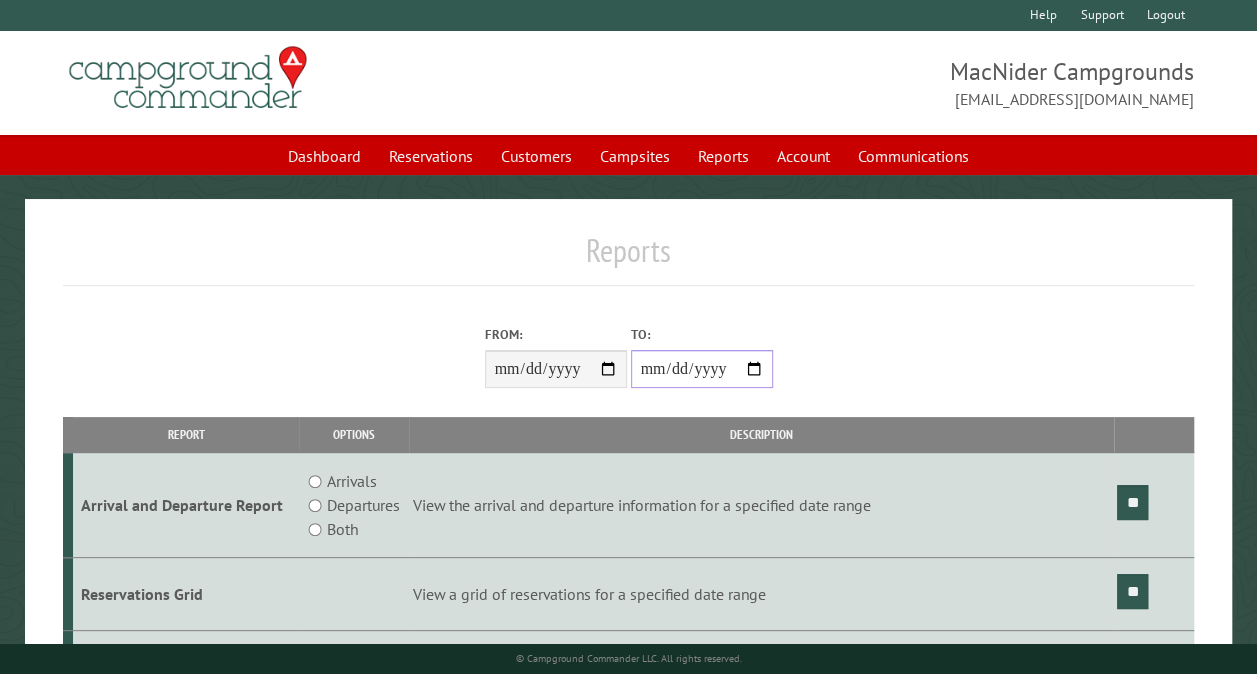 click on "**********" at bounding box center [702, 369] 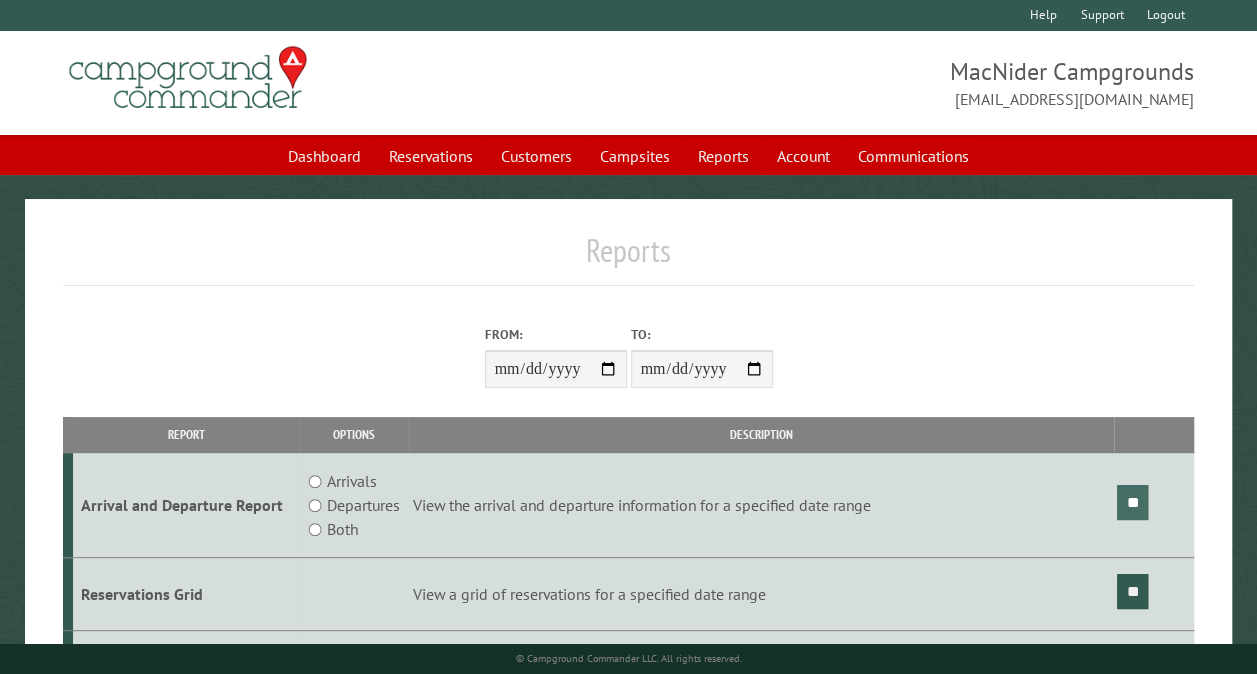 click on "**" at bounding box center (1132, 502) 